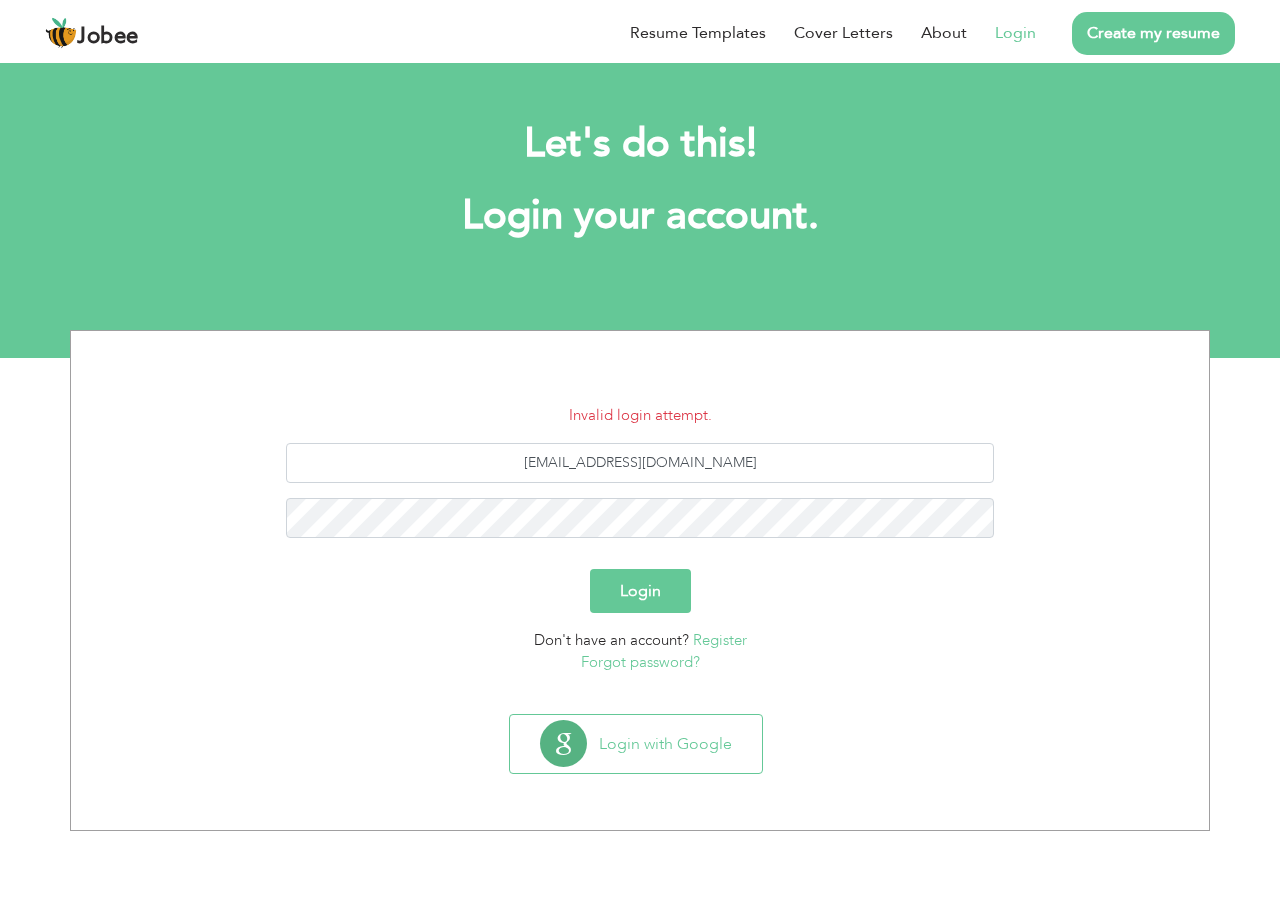 scroll, scrollTop: 0, scrollLeft: 0, axis: both 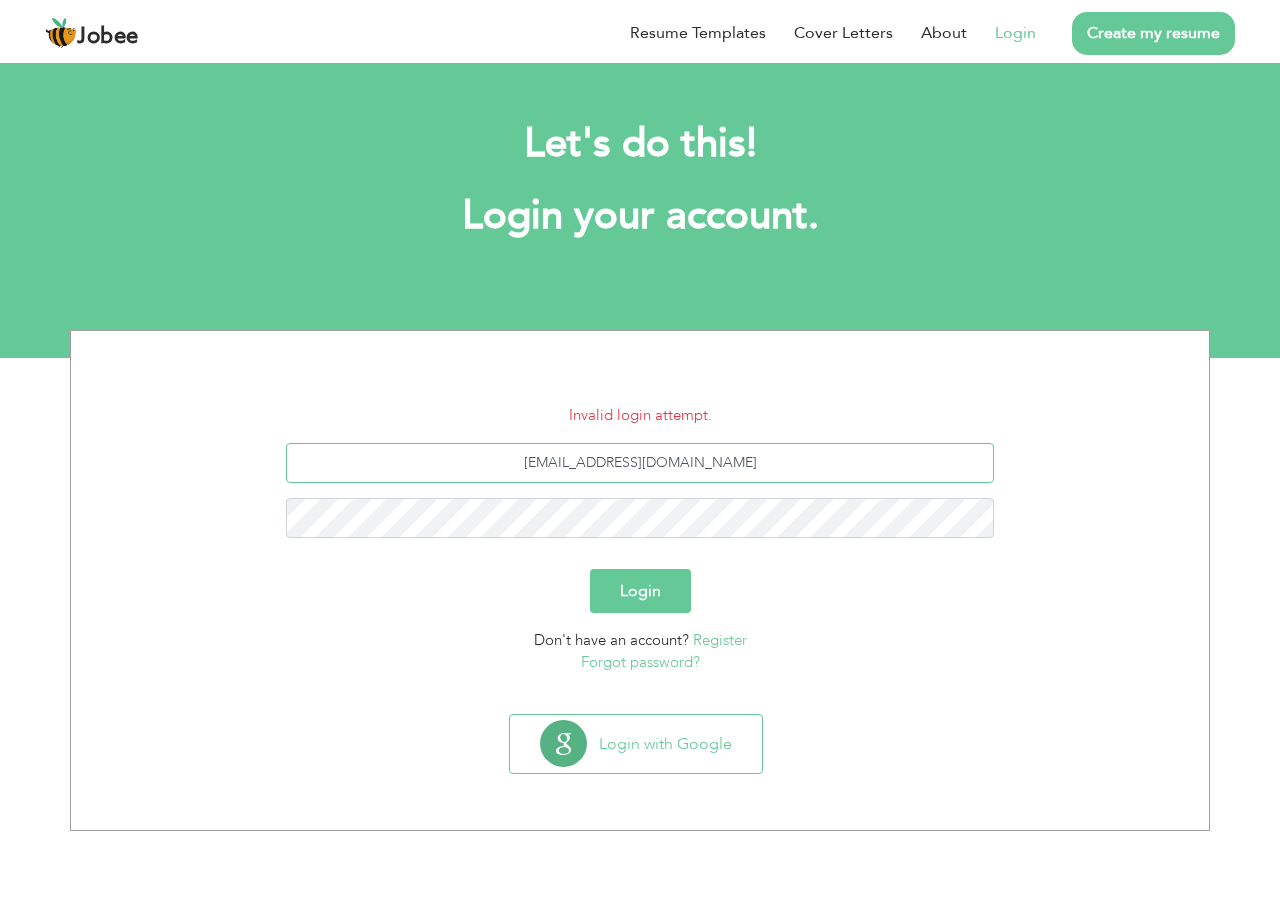 click on "[EMAIL_ADDRESS][DOMAIN_NAME]" at bounding box center [640, 463] 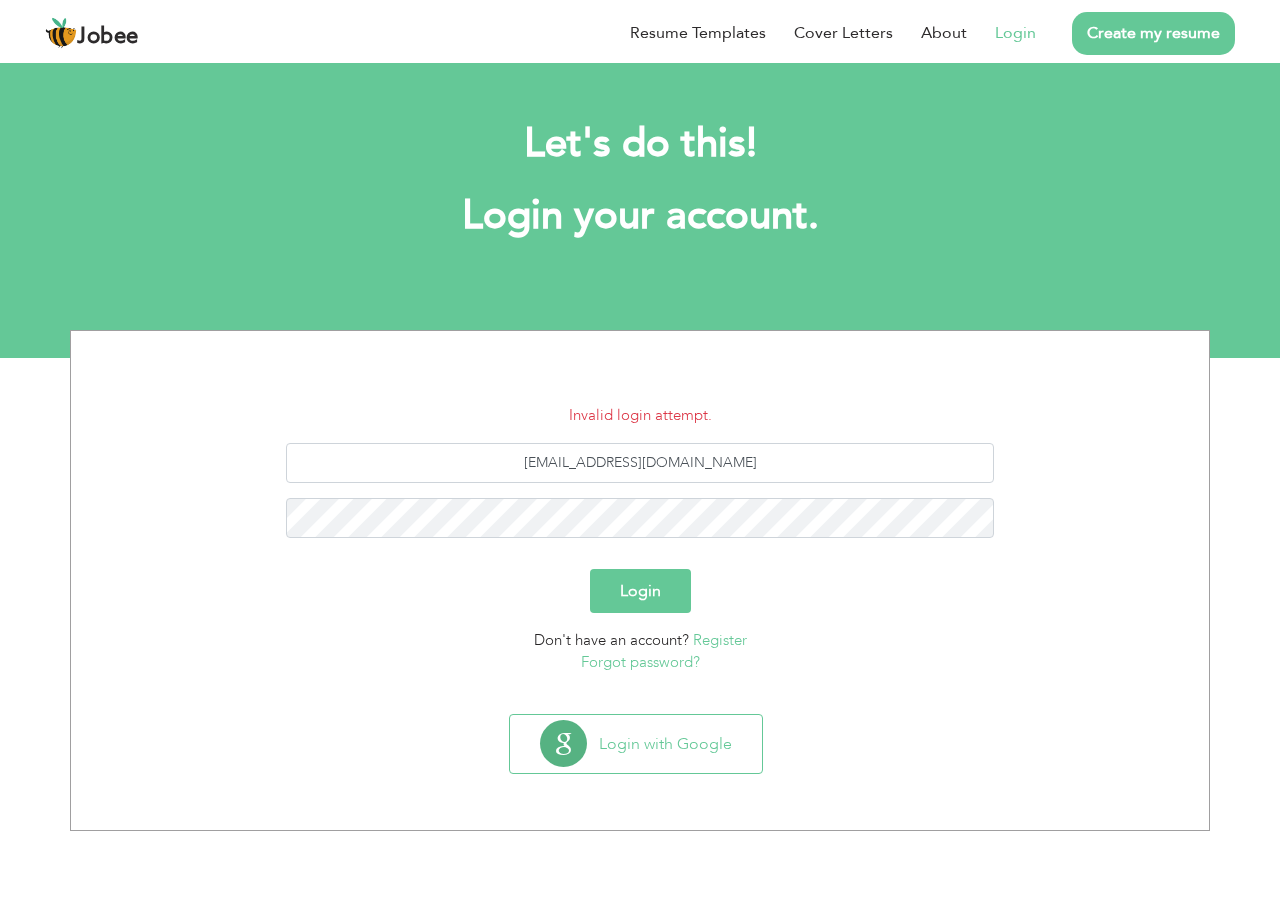 click on "Login" at bounding box center [640, 591] 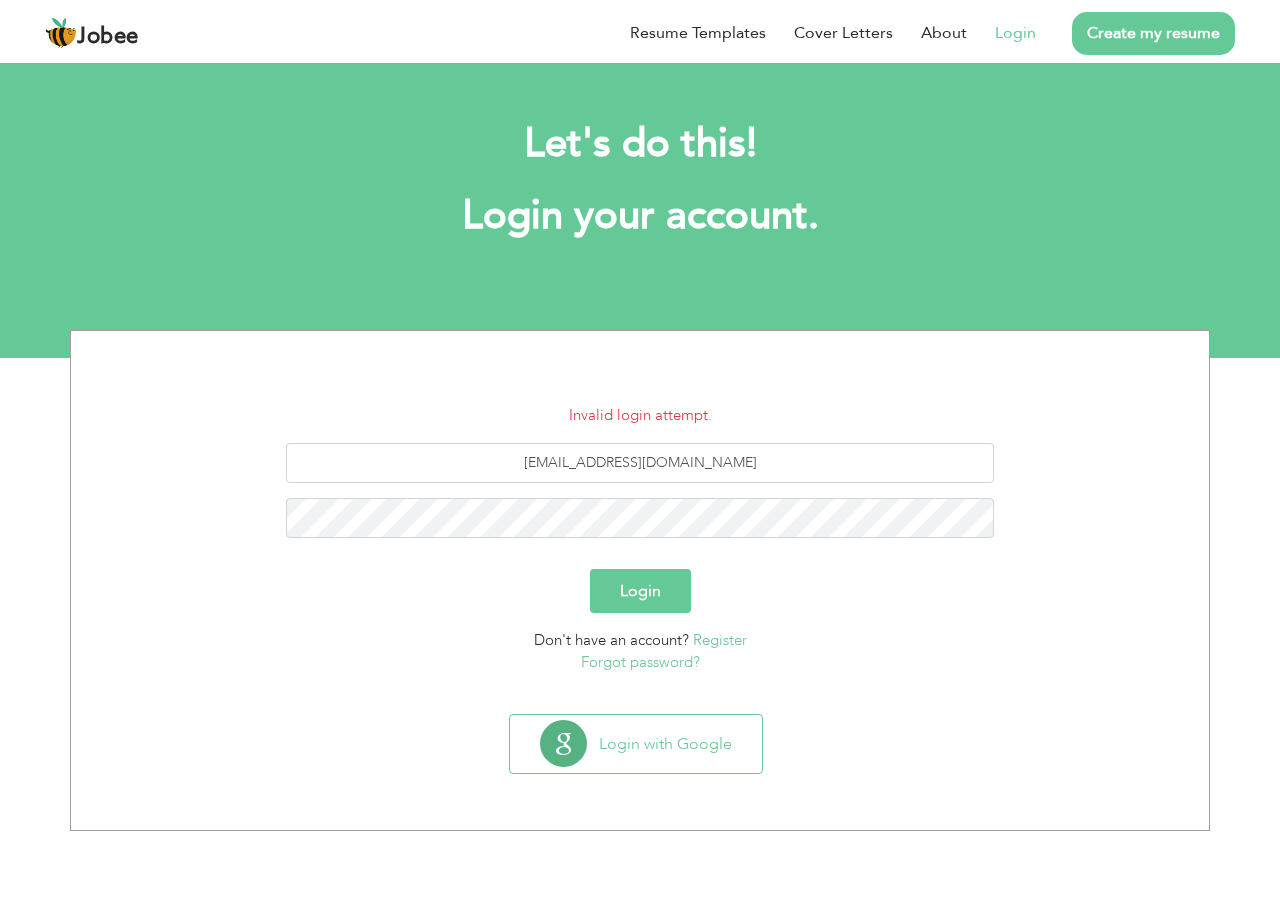 scroll, scrollTop: 0, scrollLeft: 0, axis: both 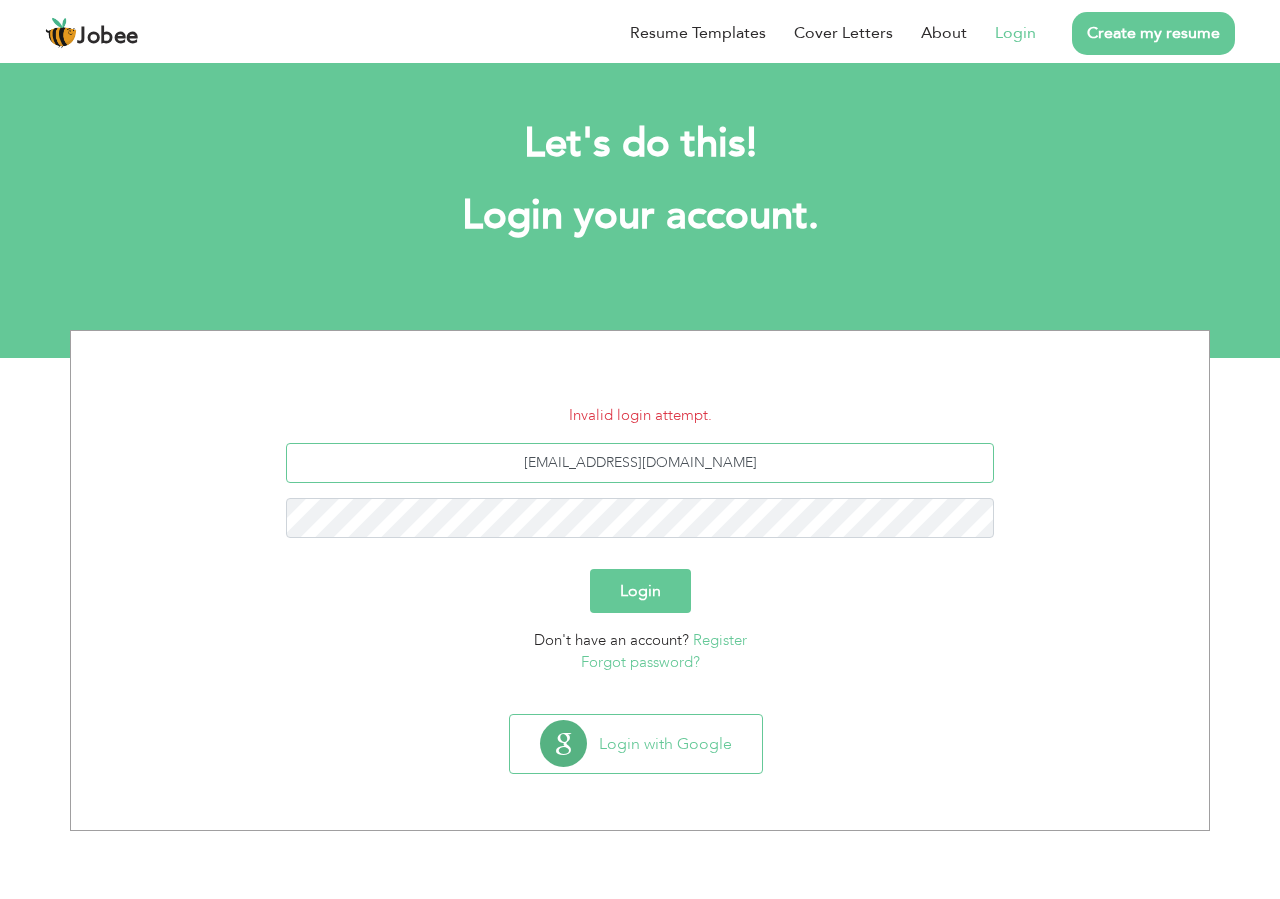 drag, startPoint x: 745, startPoint y: 460, endPoint x: 401, endPoint y: 440, distance: 344.5809 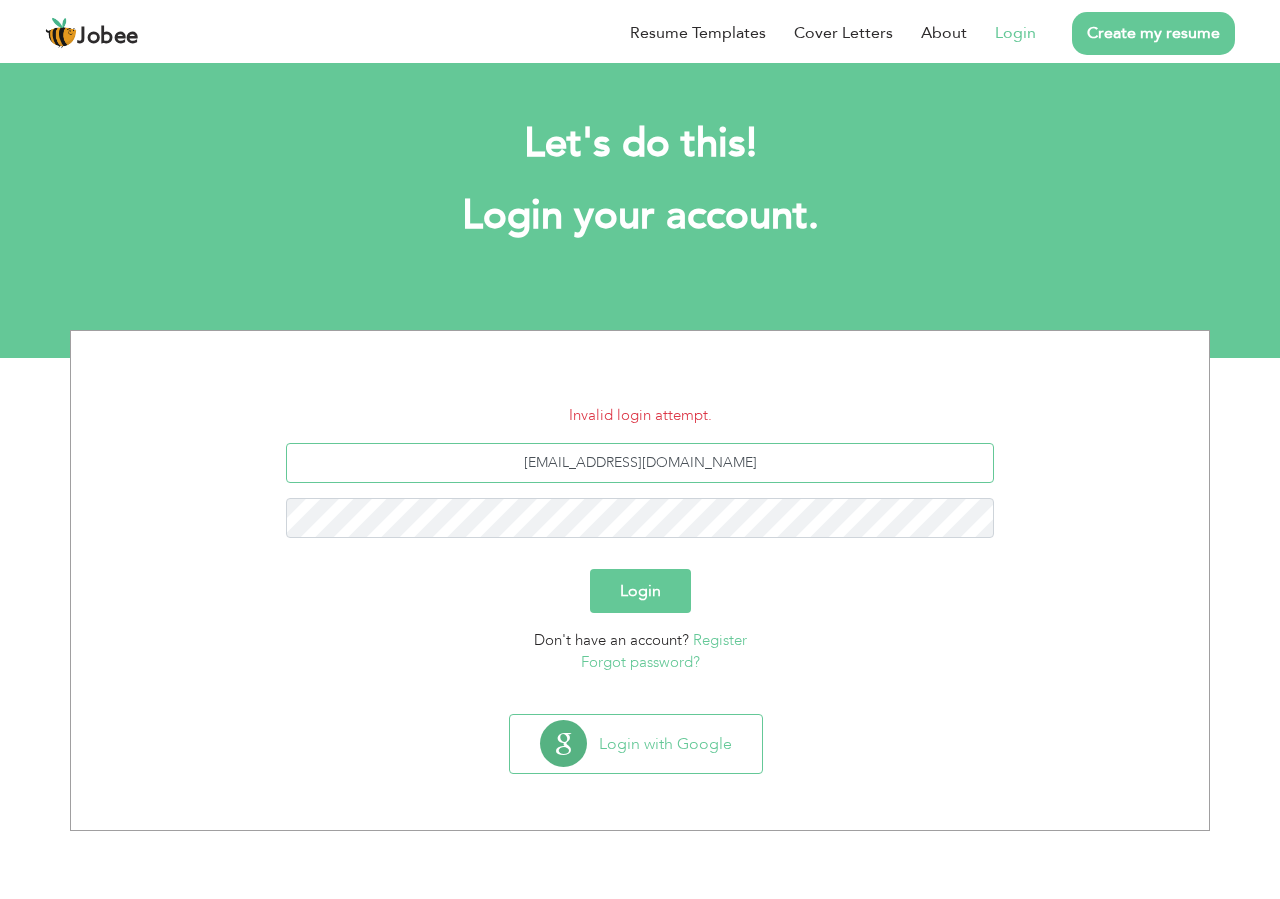 type on "[EMAIL_ADDRESS][DOMAIN_NAME]" 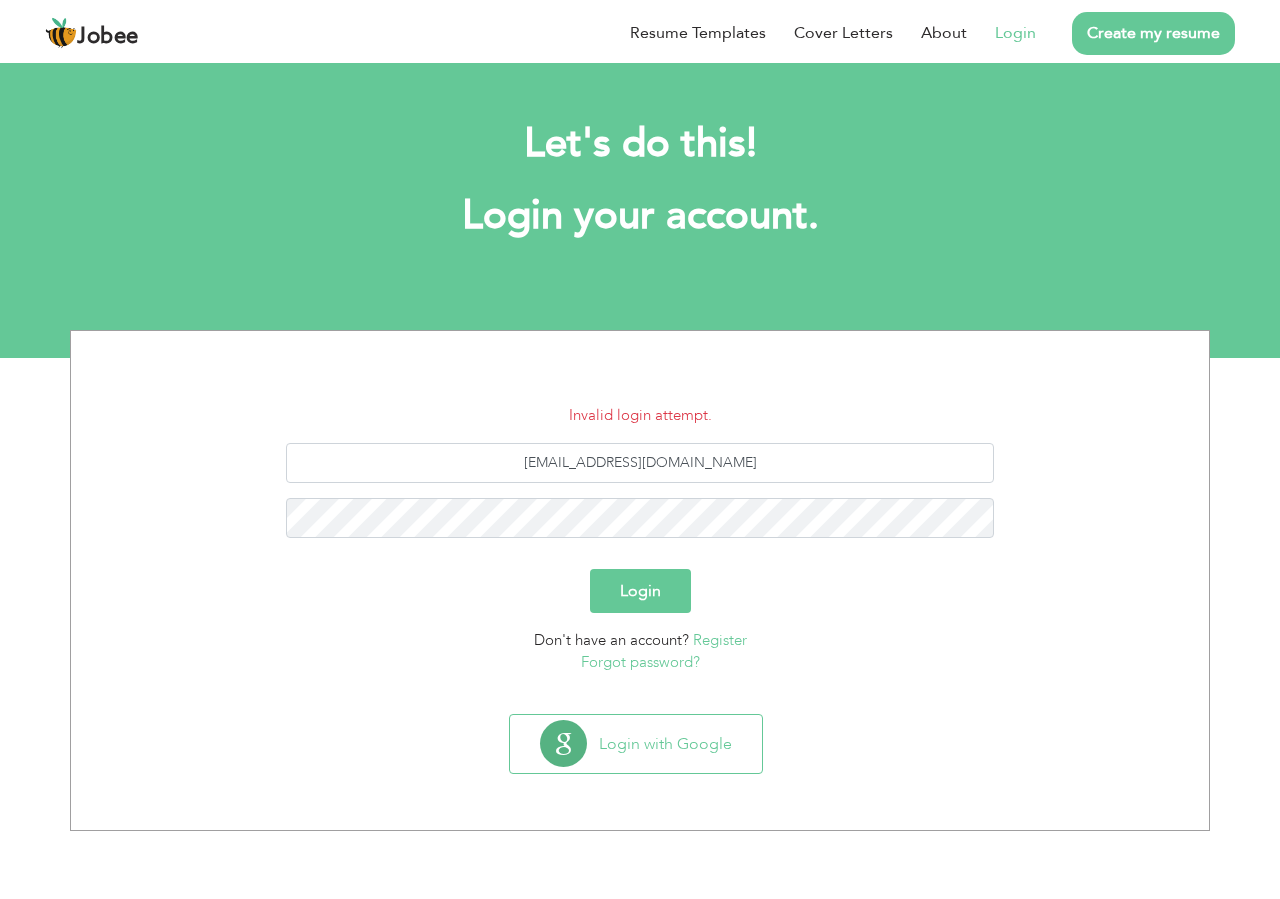 click on "Login" at bounding box center (640, 591) 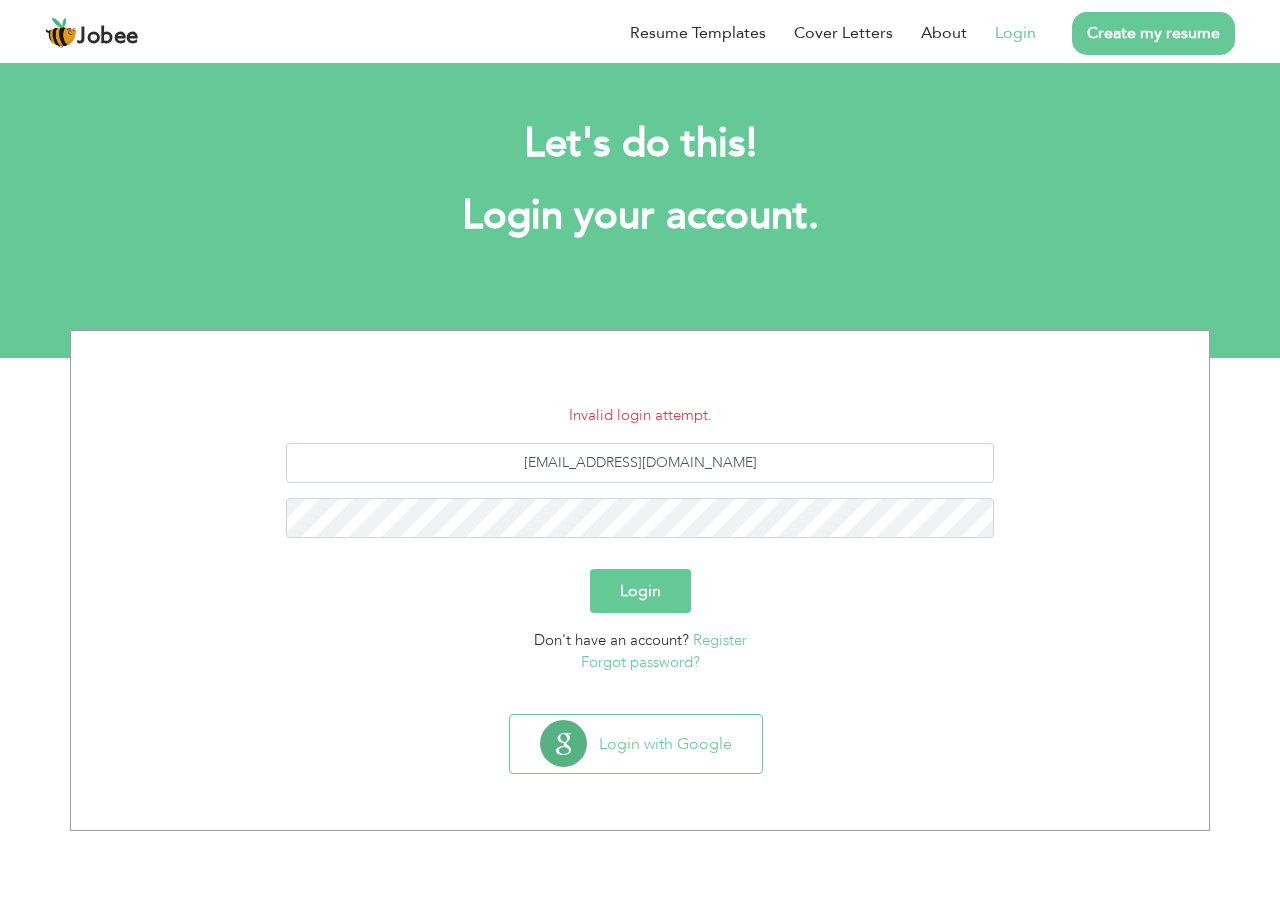 scroll, scrollTop: 0, scrollLeft: 0, axis: both 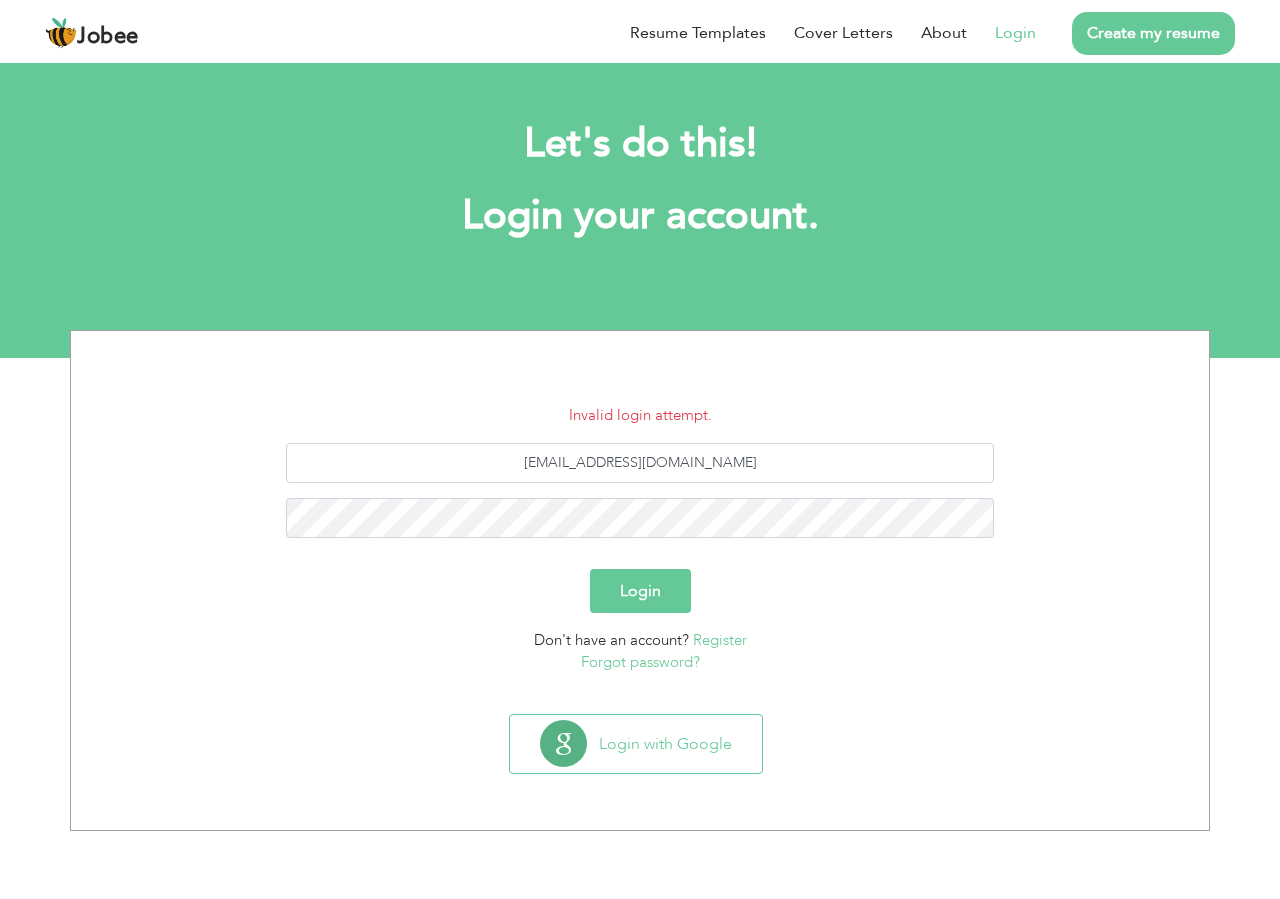 click on "Login" at bounding box center [640, 591] 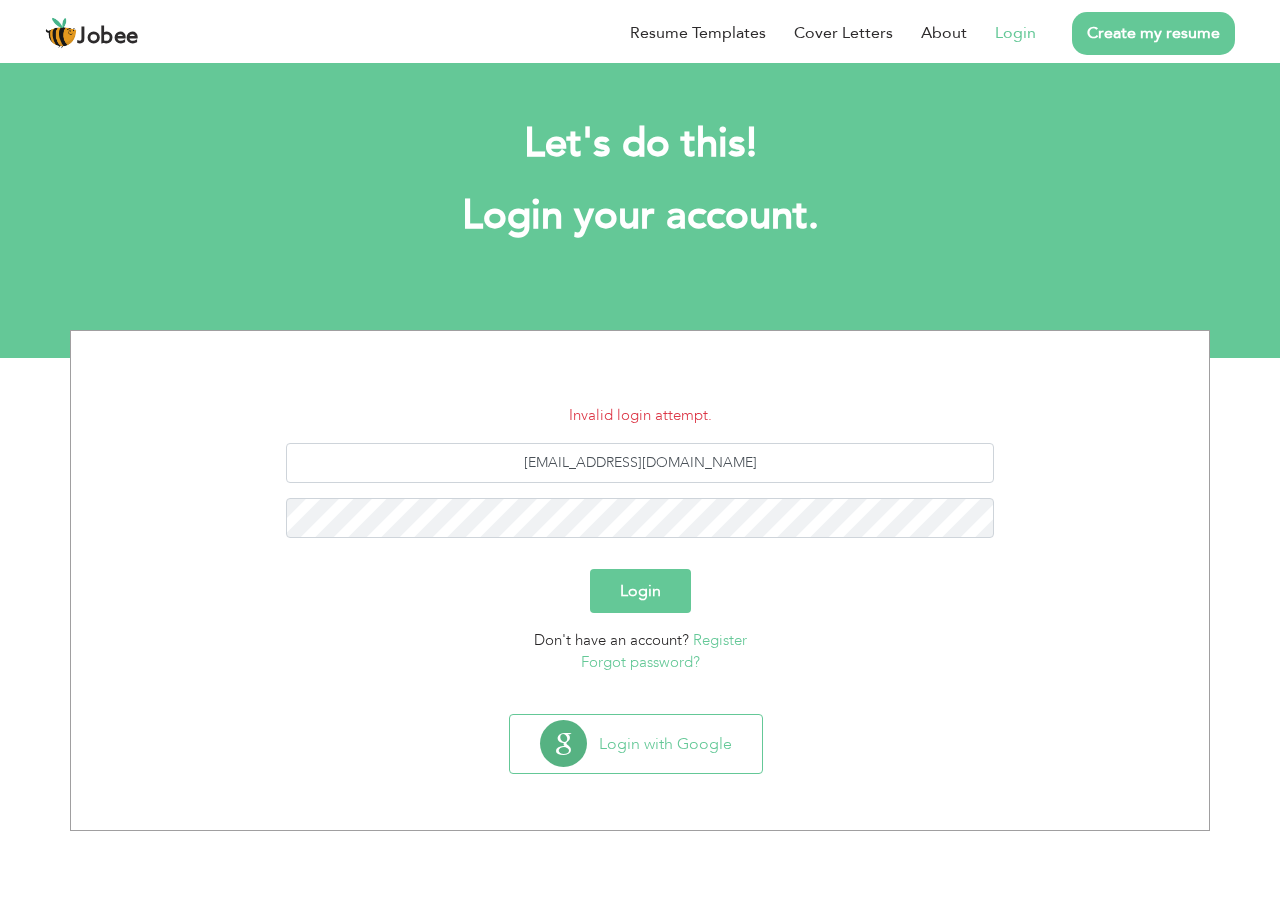 scroll, scrollTop: 0, scrollLeft: 0, axis: both 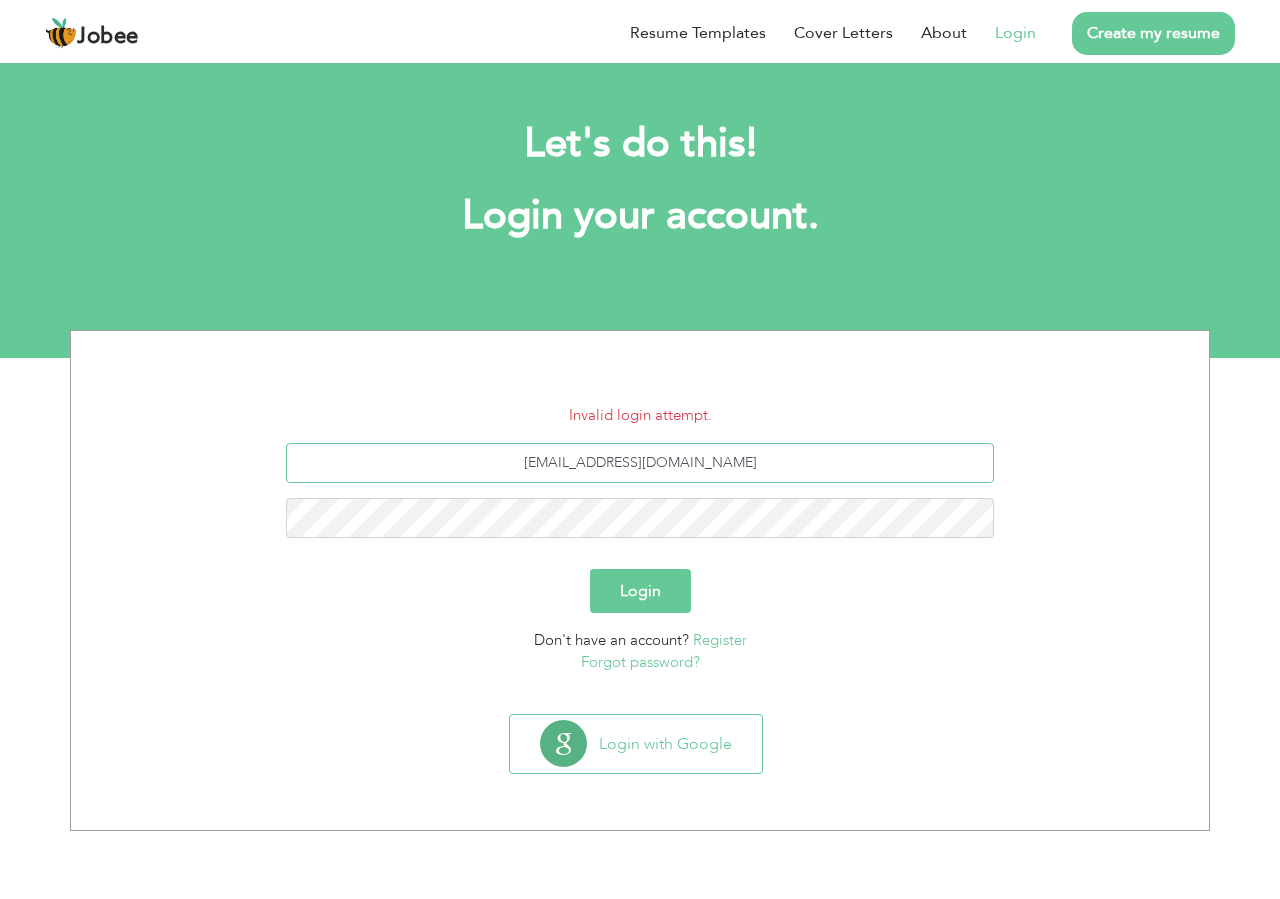 click on "[EMAIL_ADDRESS][DOMAIN_NAME]" at bounding box center [640, 463] 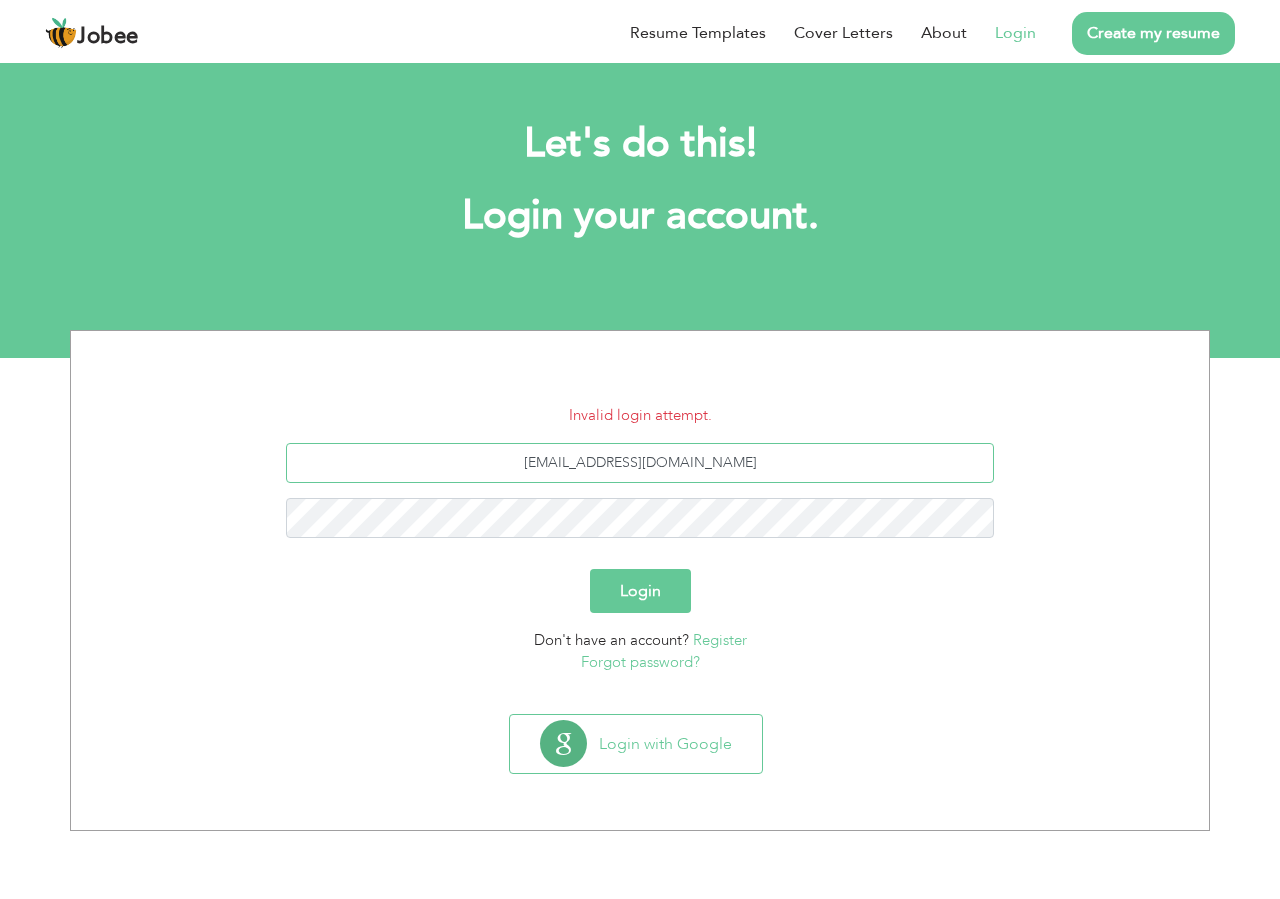 click on "JANEJIGGER@GMAIL.COM" at bounding box center (640, 463) 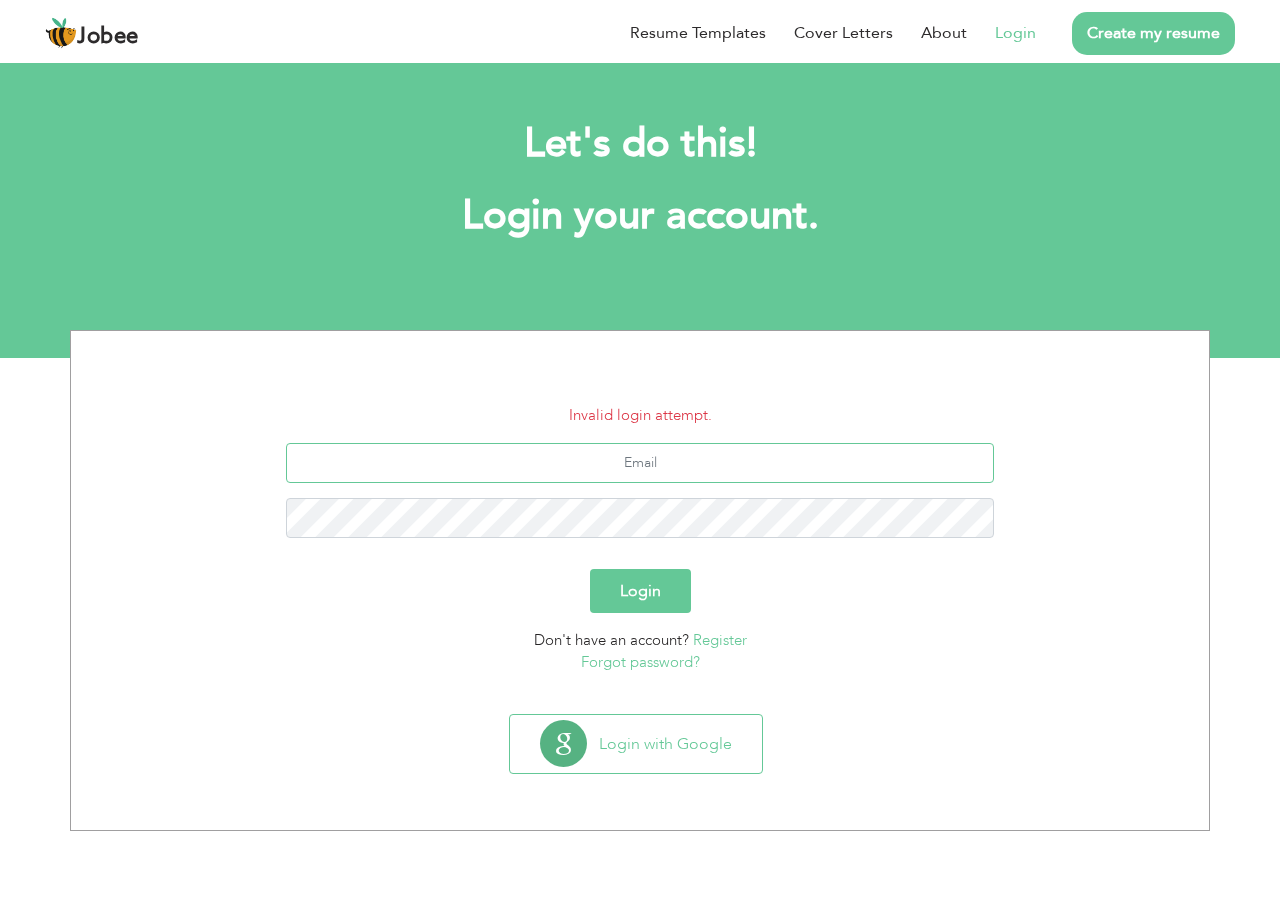 click at bounding box center (640, 463) 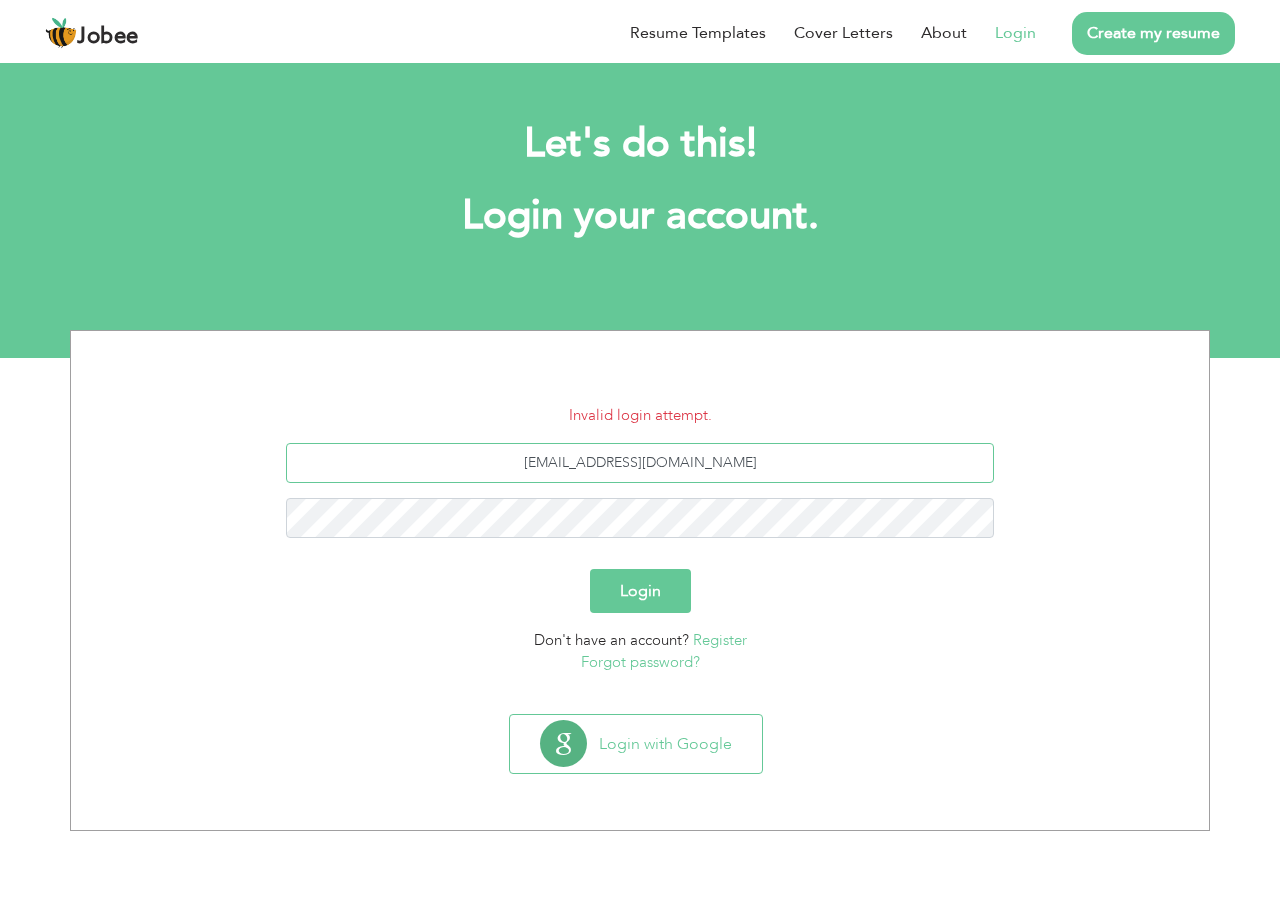 type on "umair_1@writeme.com" 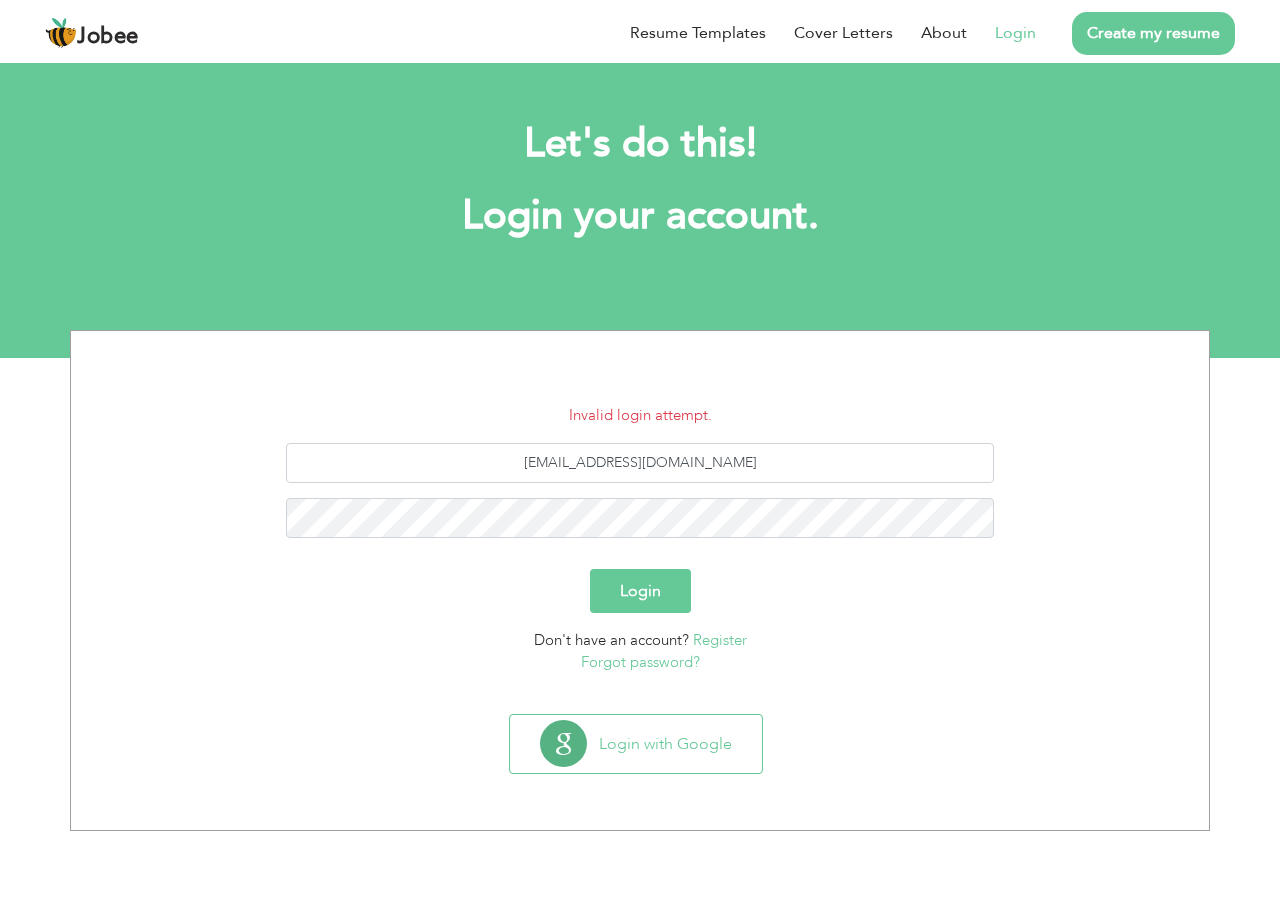 click on "Don't have an account?   Register
Forgot password?" at bounding box center [640, 651] 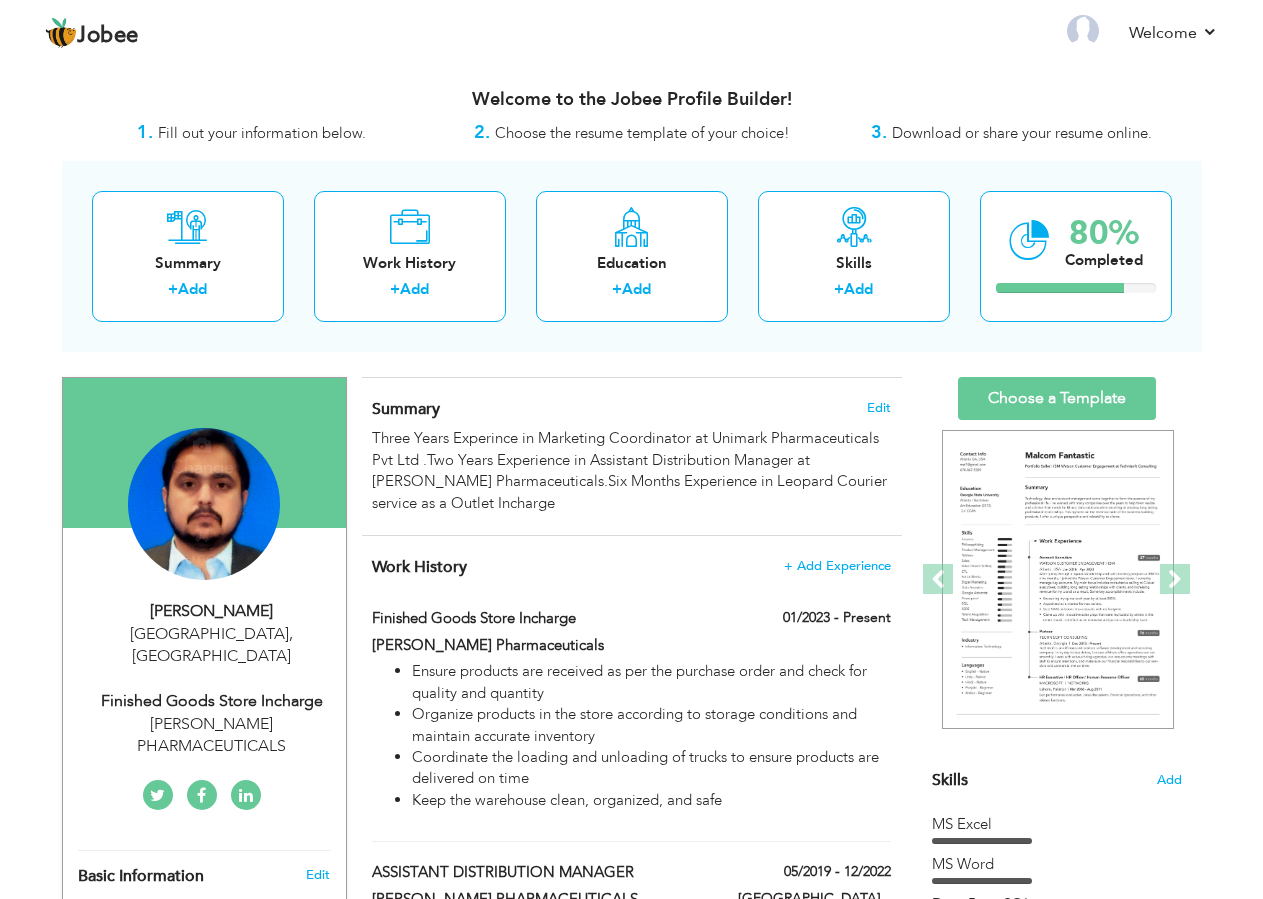 scroll, scrollTop: 0, scrollLeft: 0, axis: both 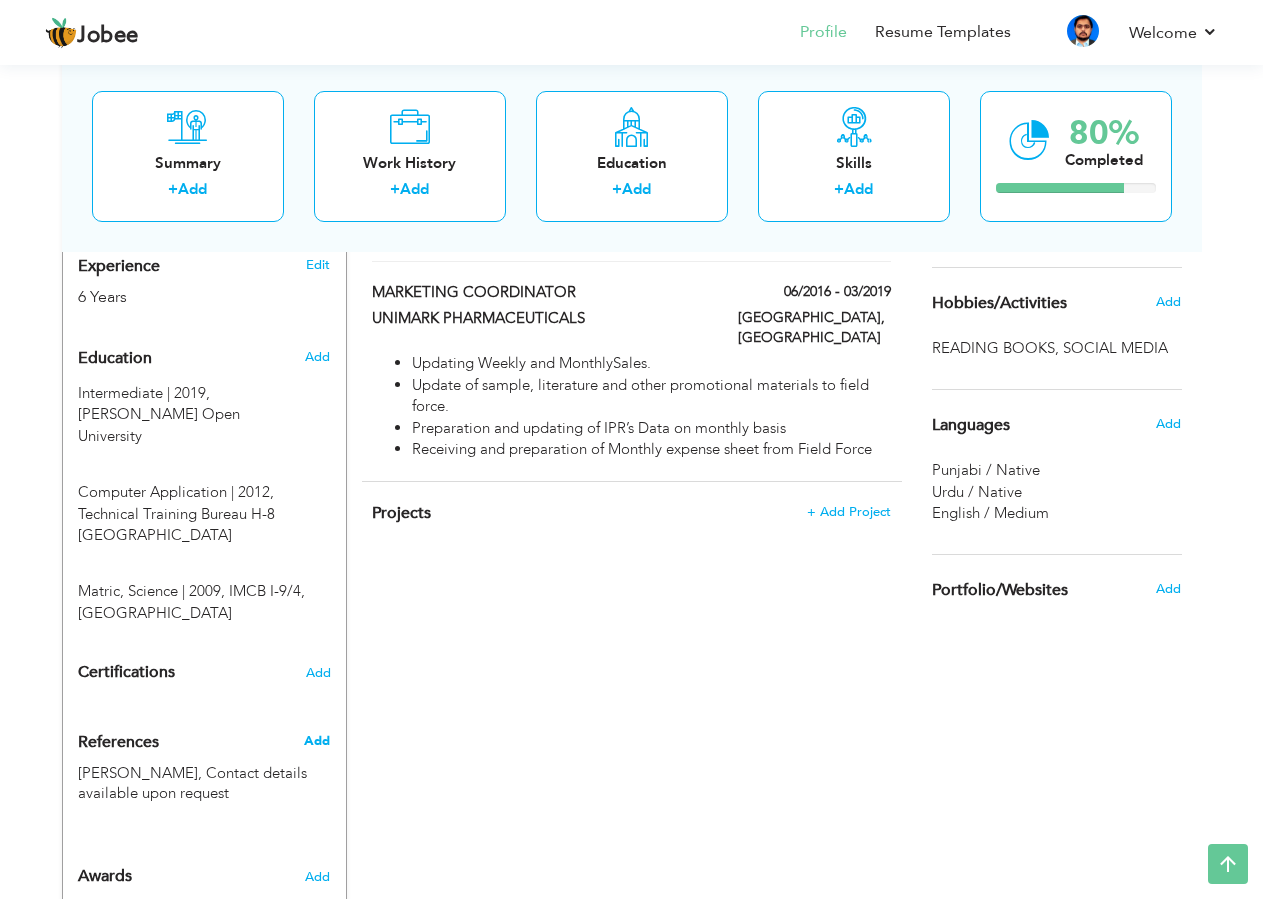 click on "Add" at bounding box center [317, 741] 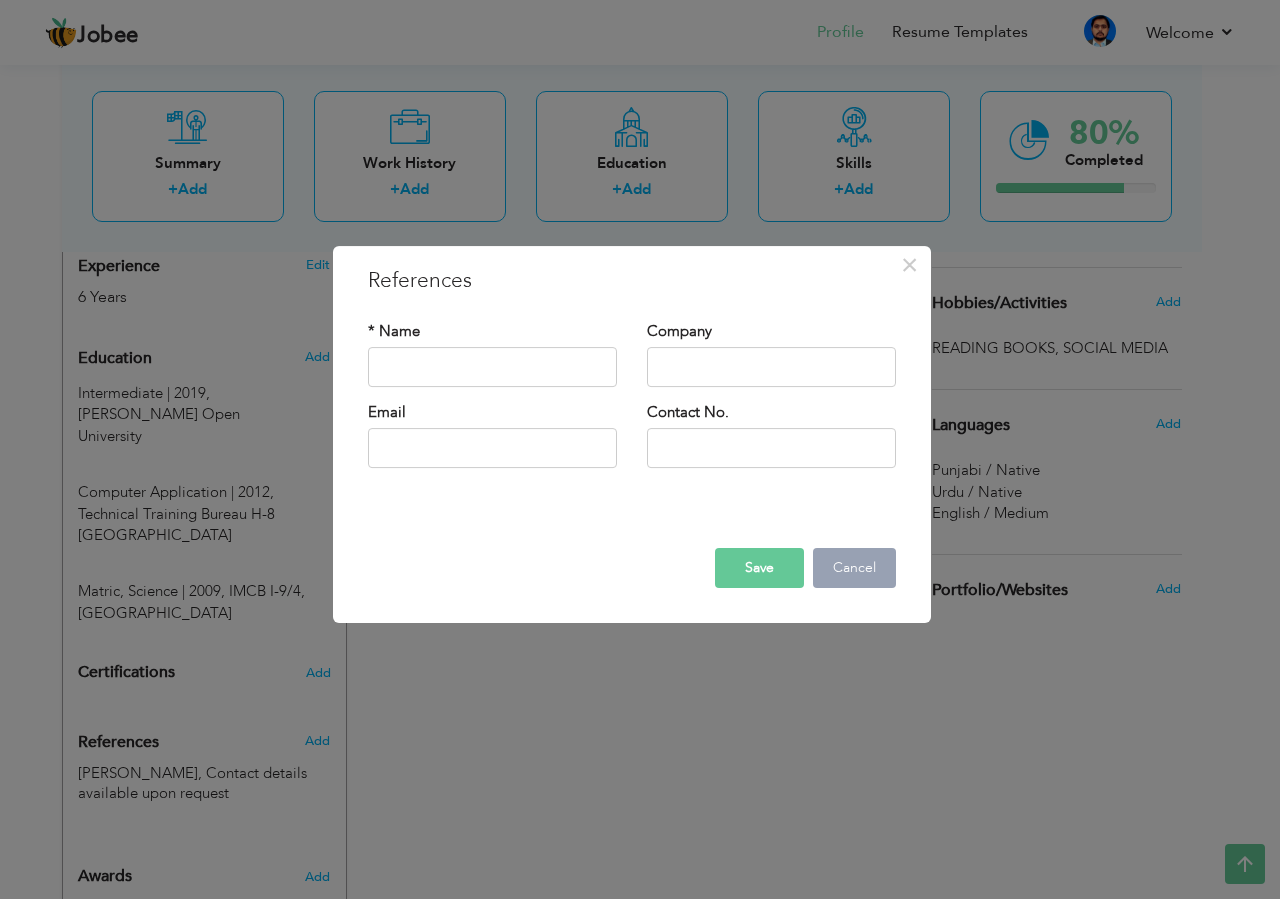 click on "Cancel" at bounding box center (854, 568) 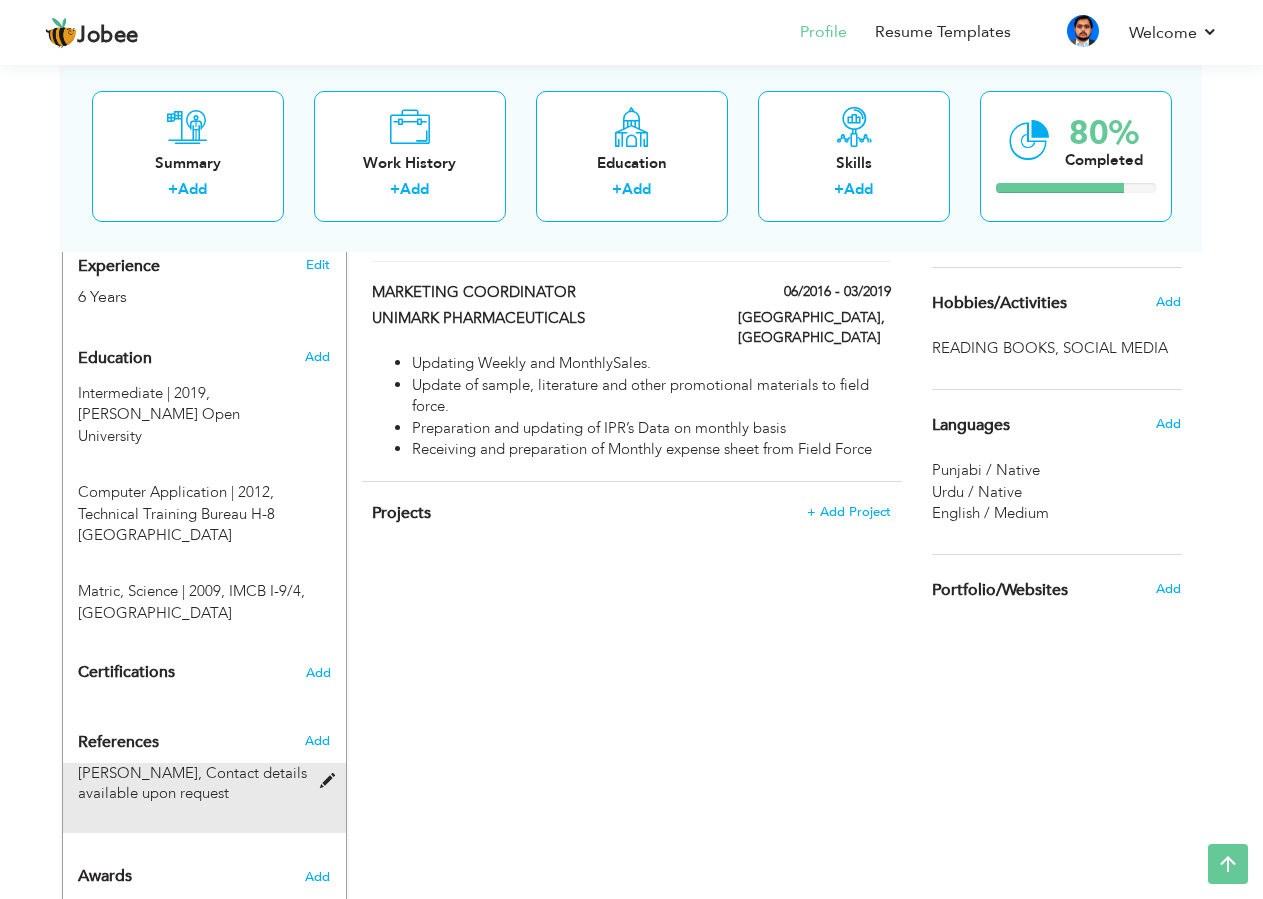 click at bounding box center [332, 781] 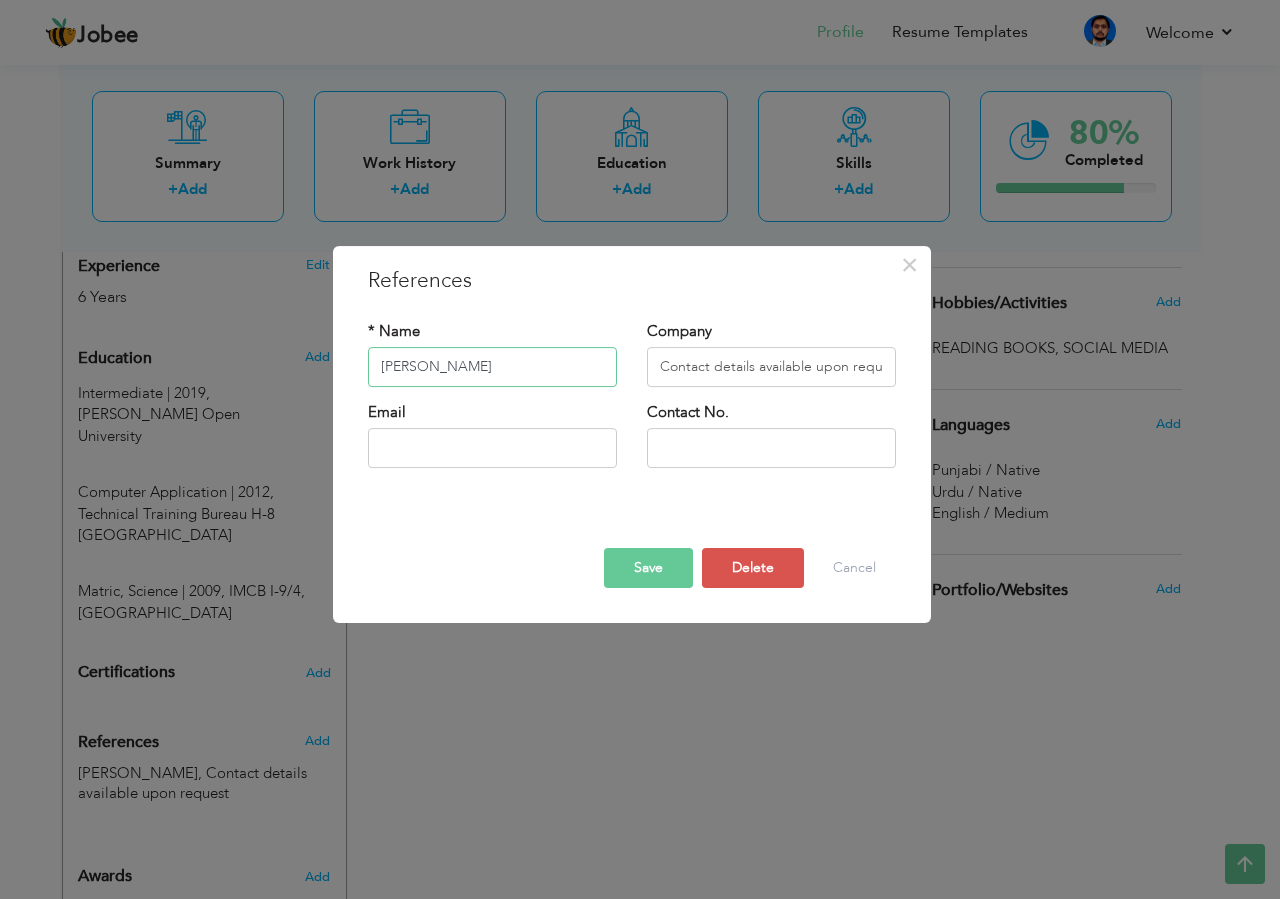 drag, startPoint x: 568, startPoint y: 373, endPoint x: 150, endPoint y: 382, distance: 418.0969 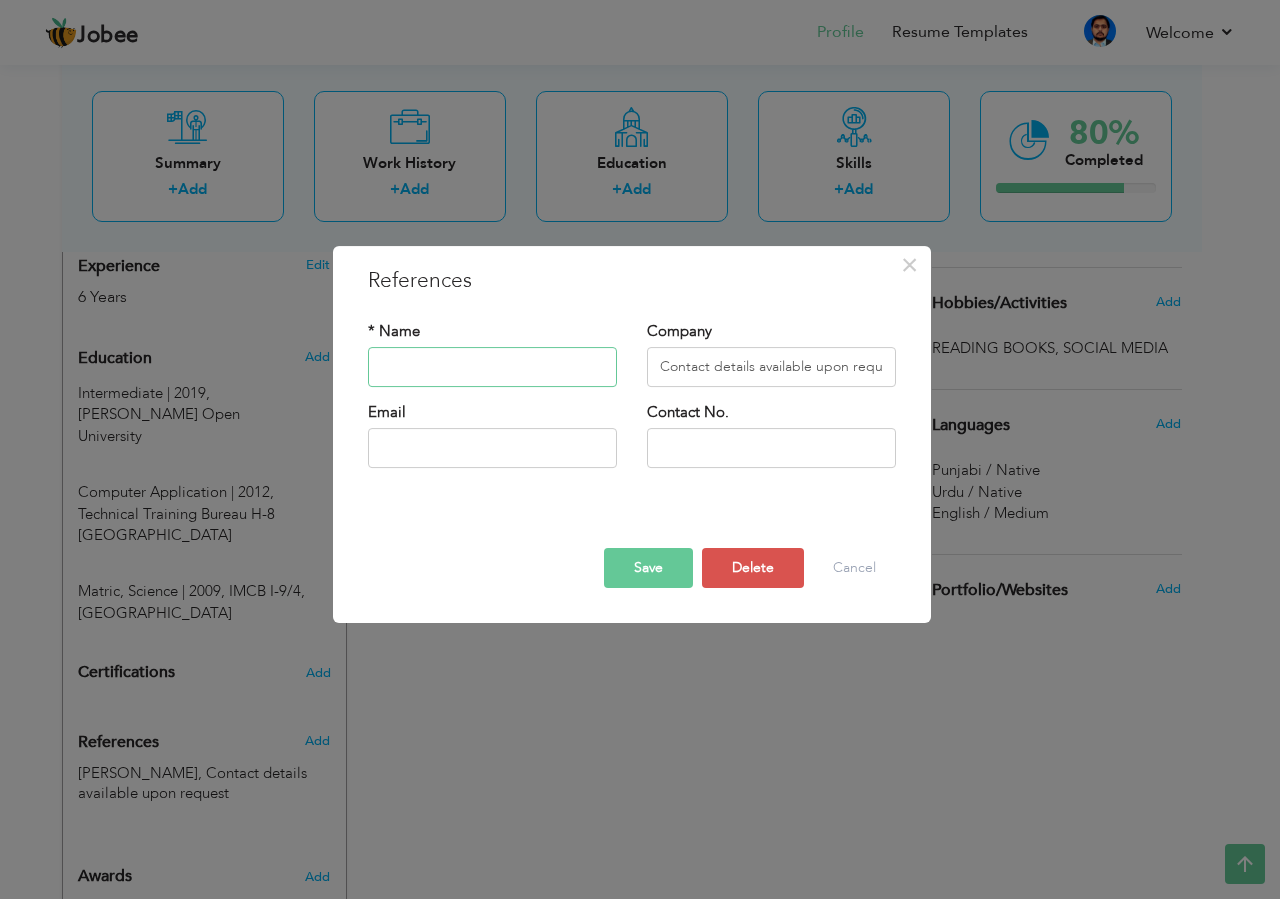 type 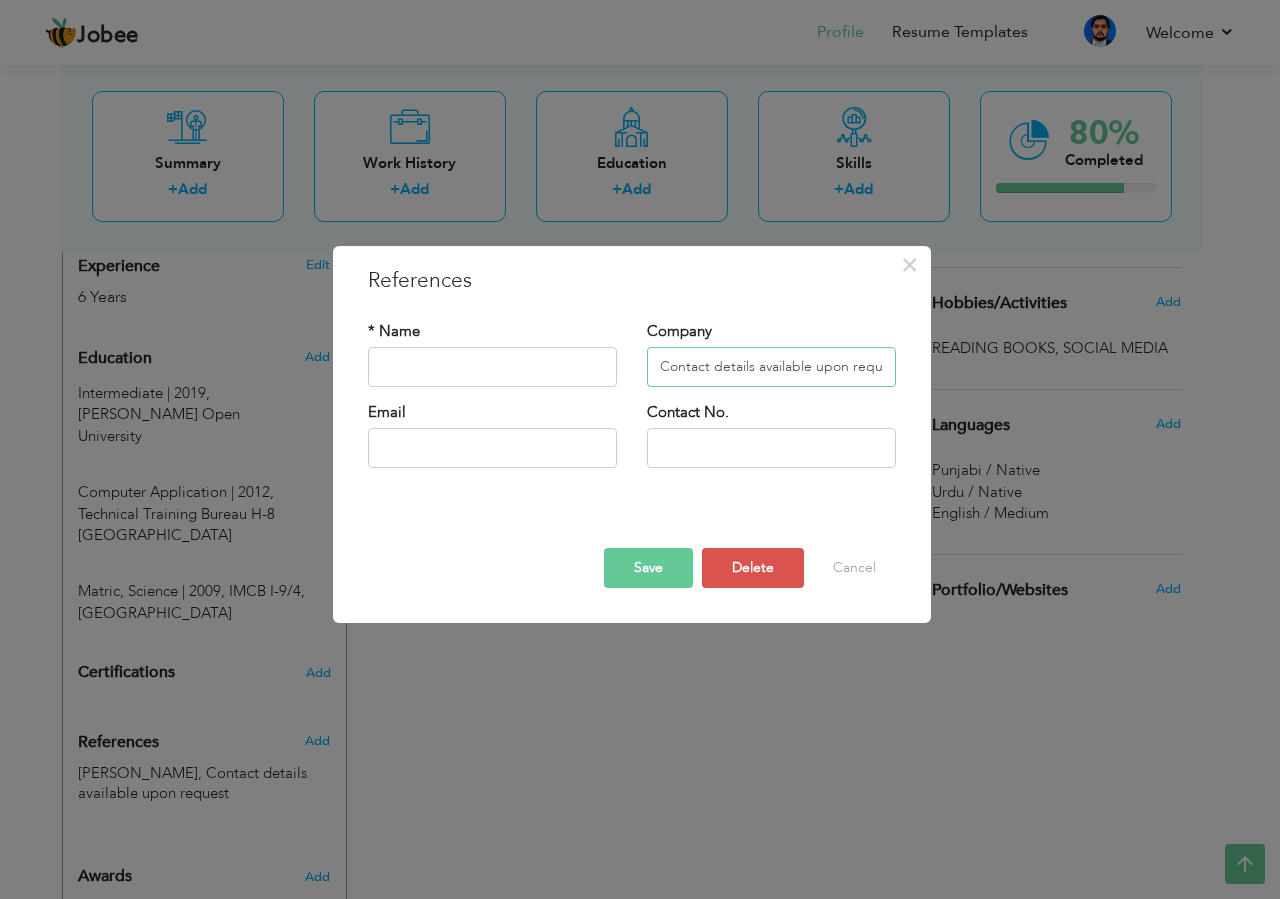 scroll, scrollTop: 0, scrollLeft: 16, axis: horizontal 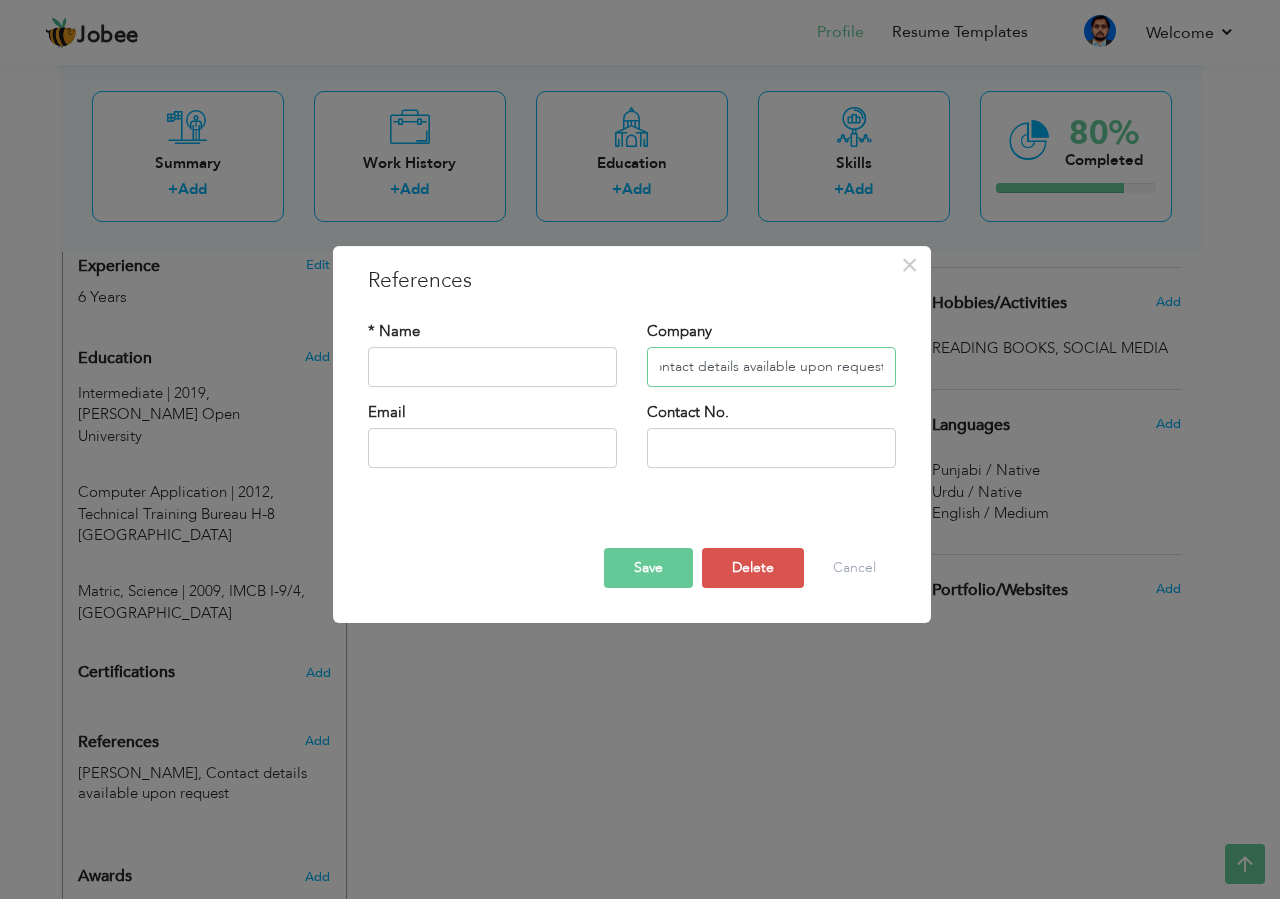 drag, startPoint x: 663, startPoint y: 363, endPoint x: 1279, endPoint y: 400, distance: 617.1102 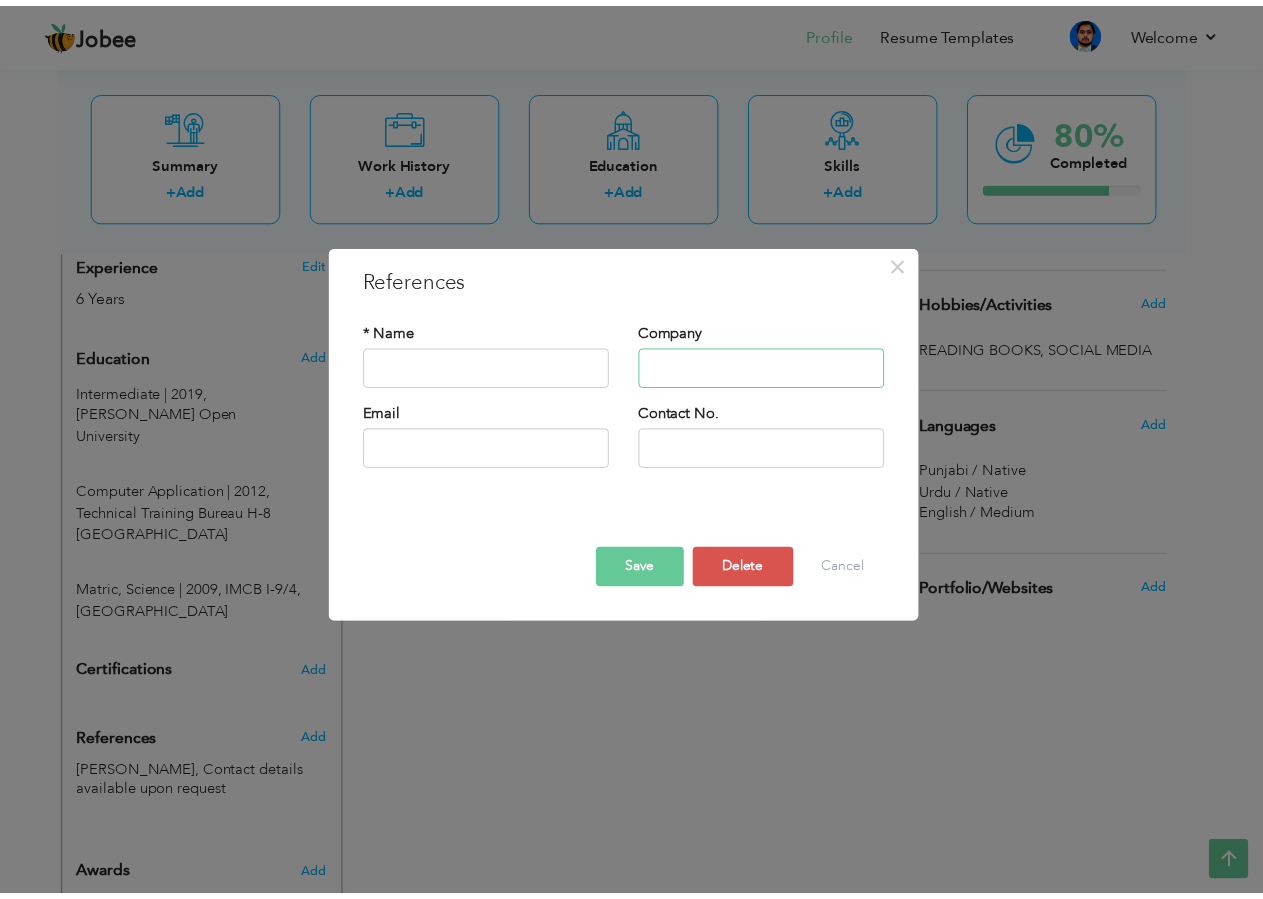 scroll, scrollTop: 0, scrollLeft: 0, axis: both 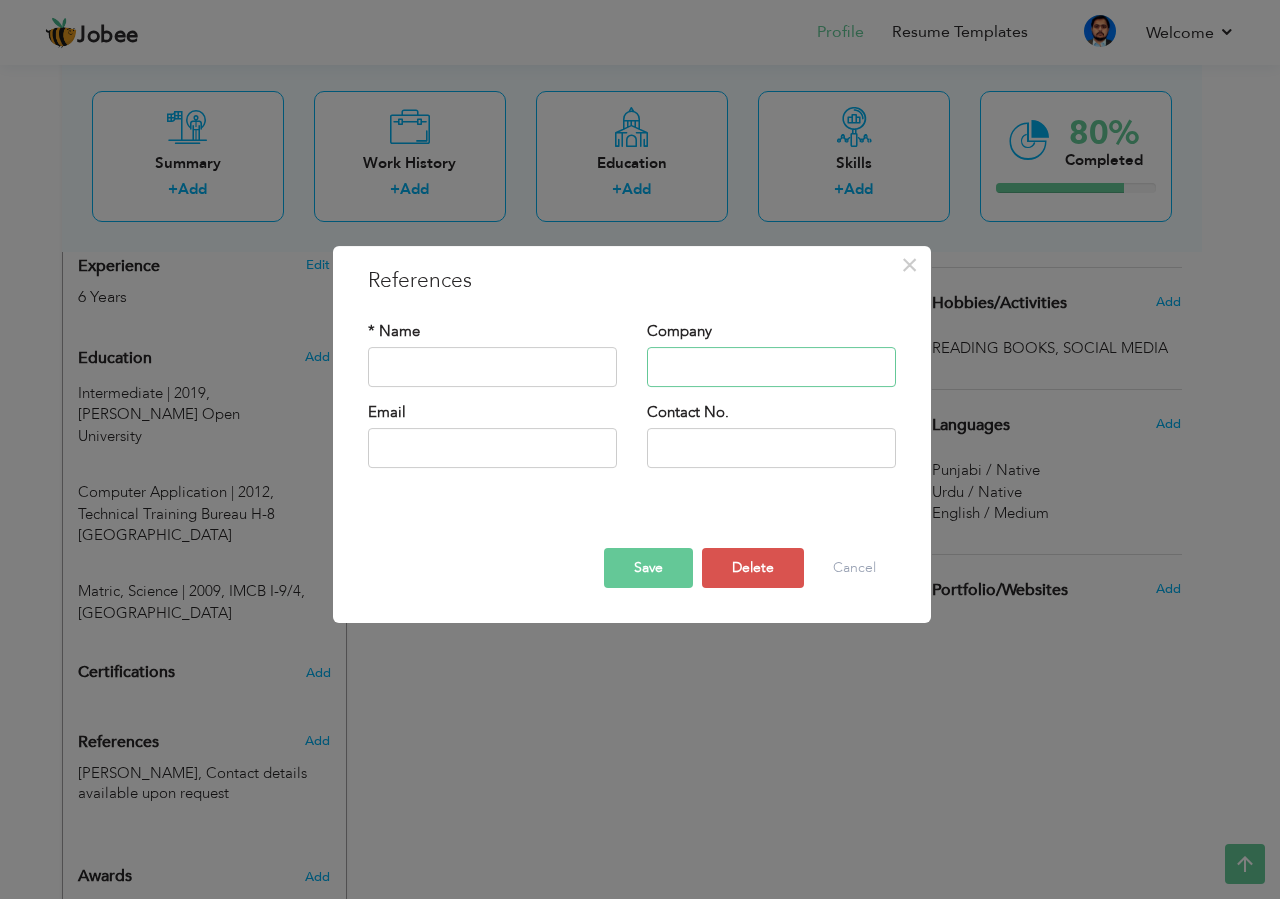 type 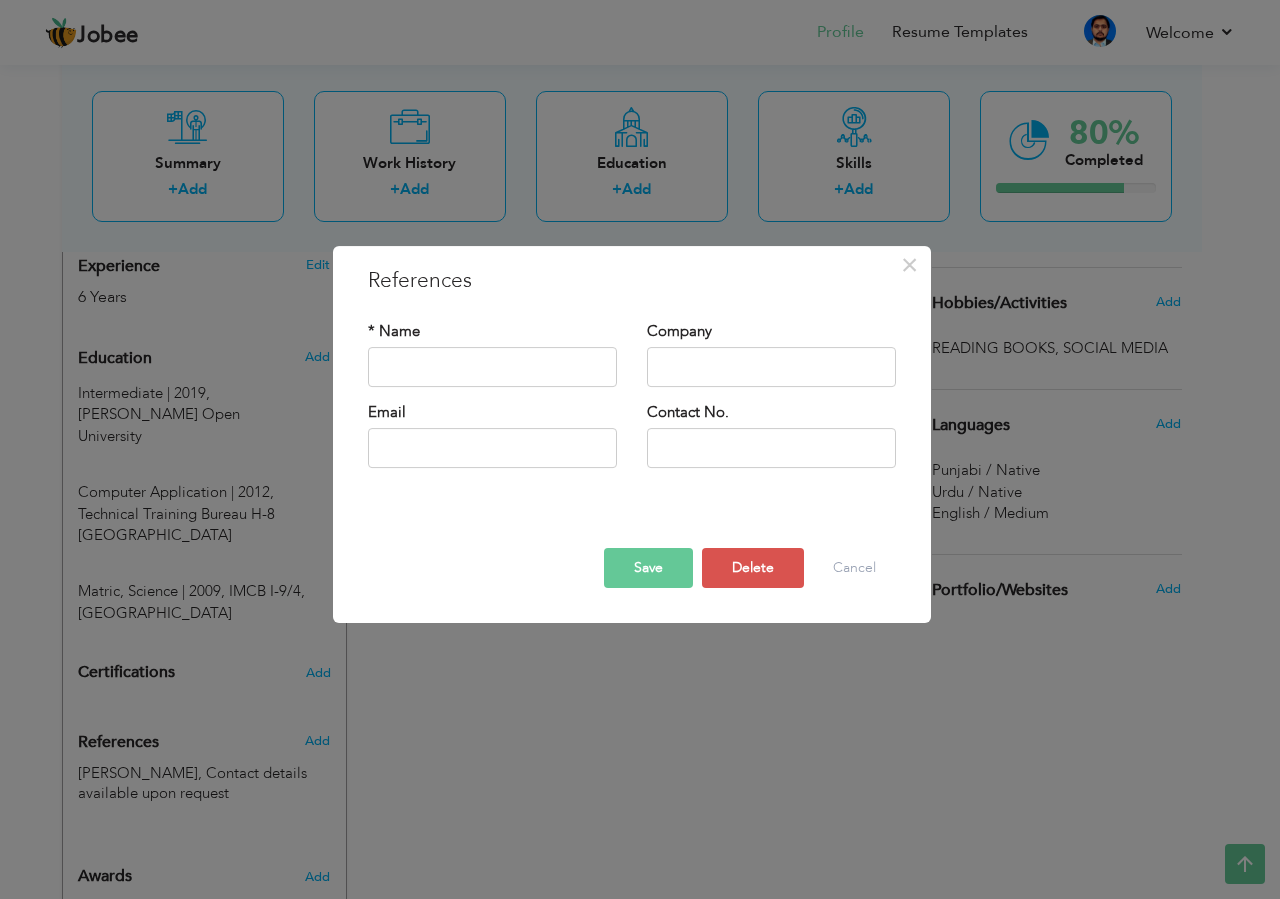 click on "Save" at bounding box center [648, 568] 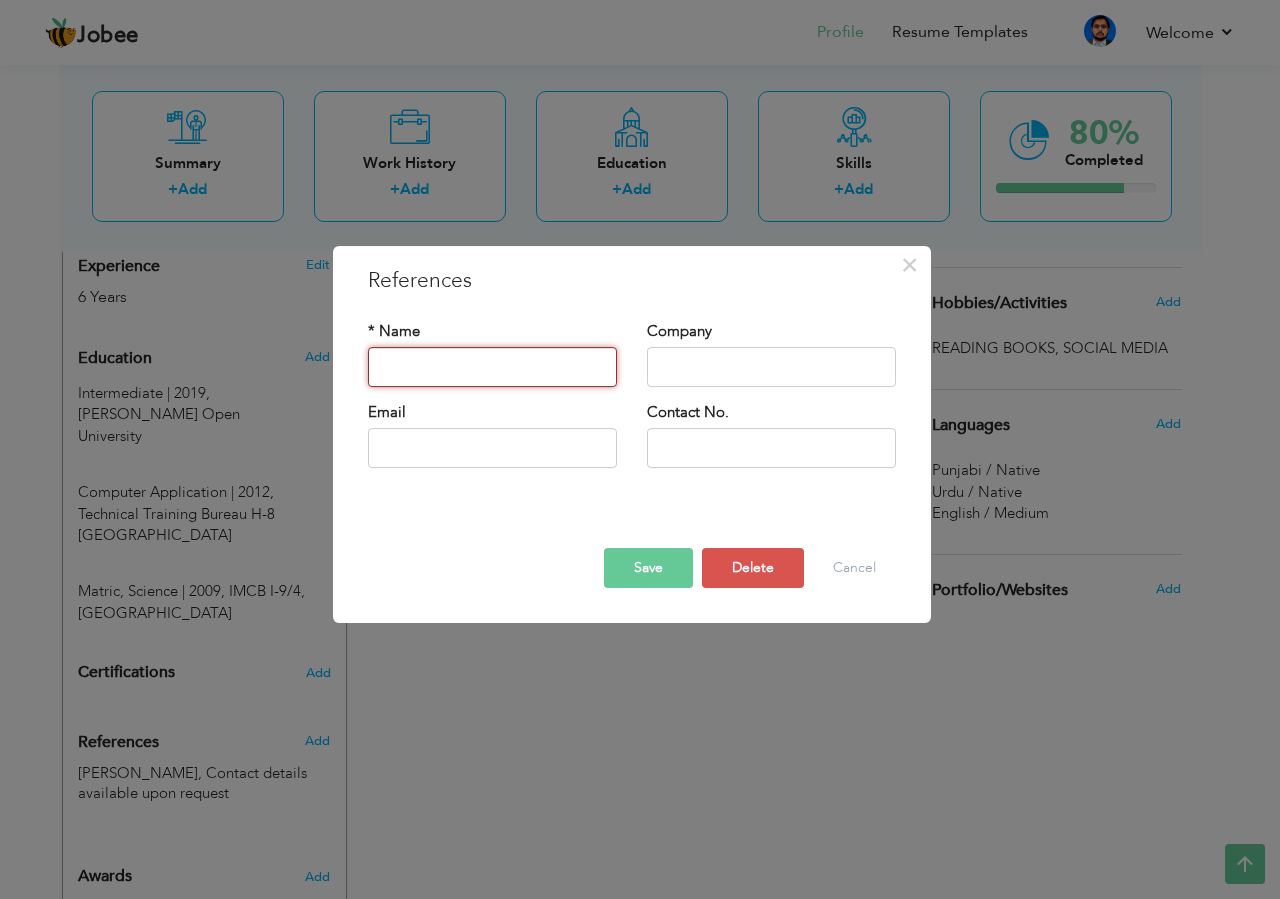 click at bounding box center [492, 367] 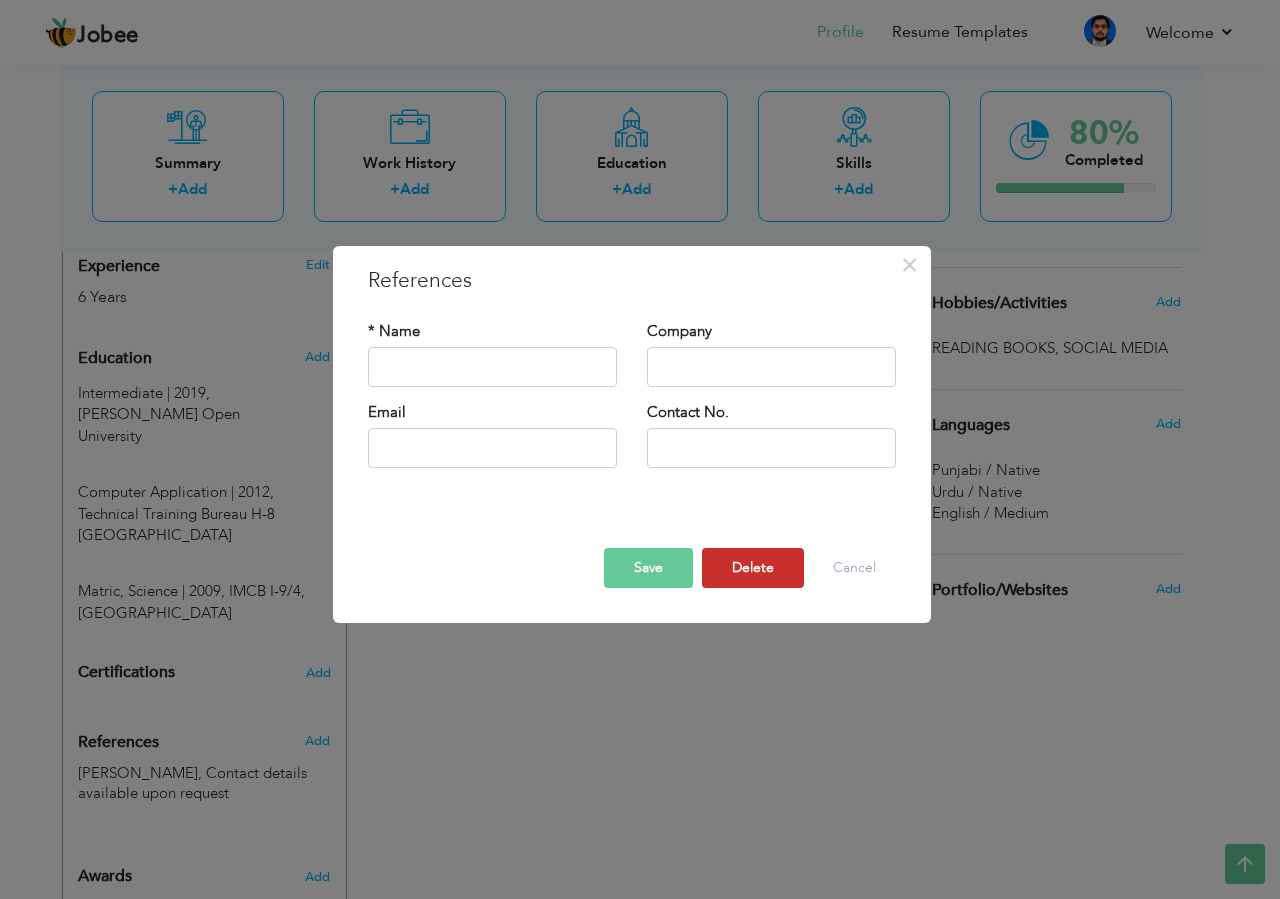click on "Delete" at bounding box center [753, 568] 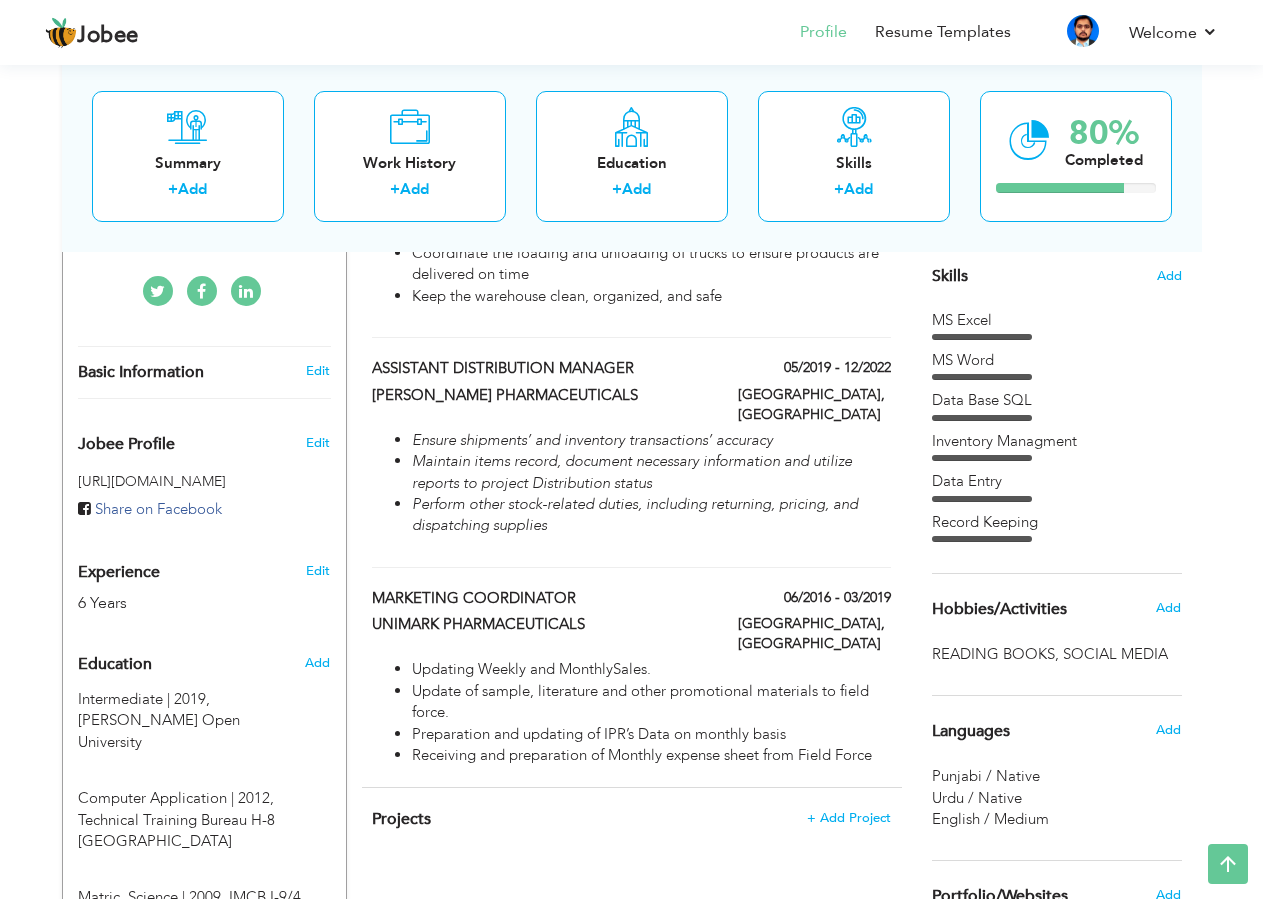 scroll, scrollTop: 810, scrollLeft: 0, axis: vertical 